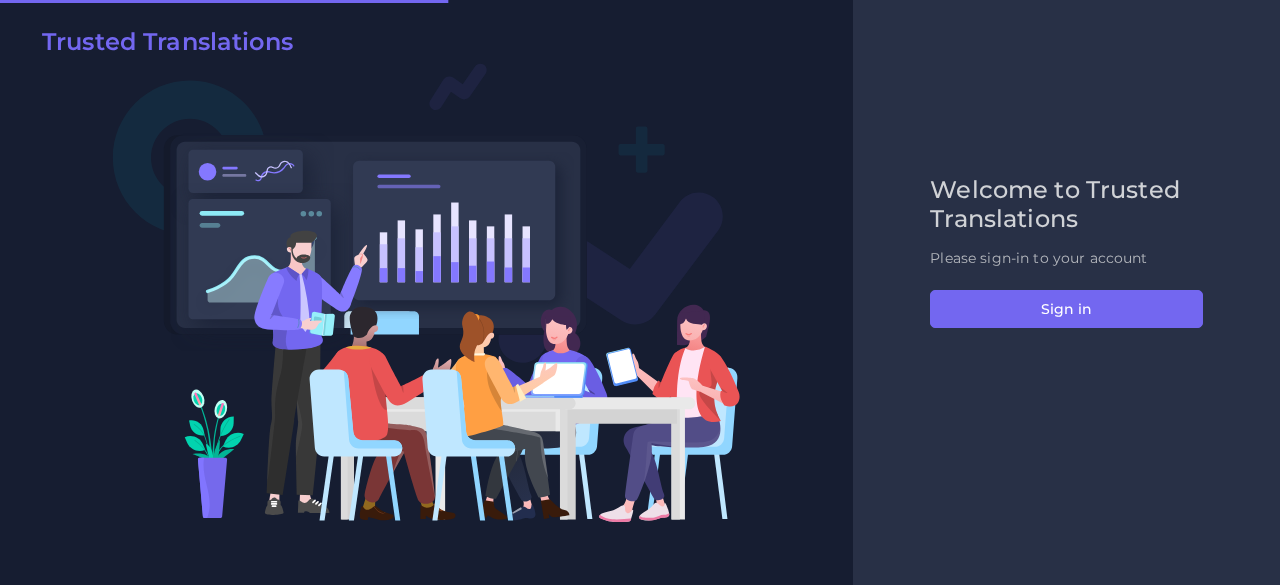 scroll, scrollTop: 0, scrollLeft: 0, axis: both 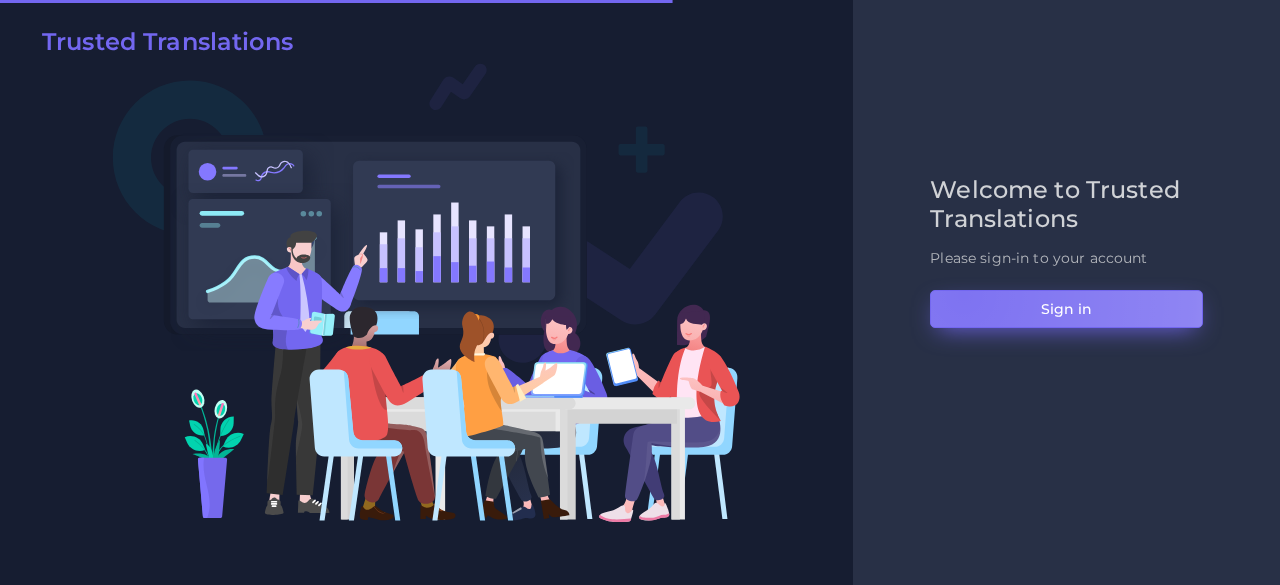 click on "Sign in" at bounding box center [1066, 309] 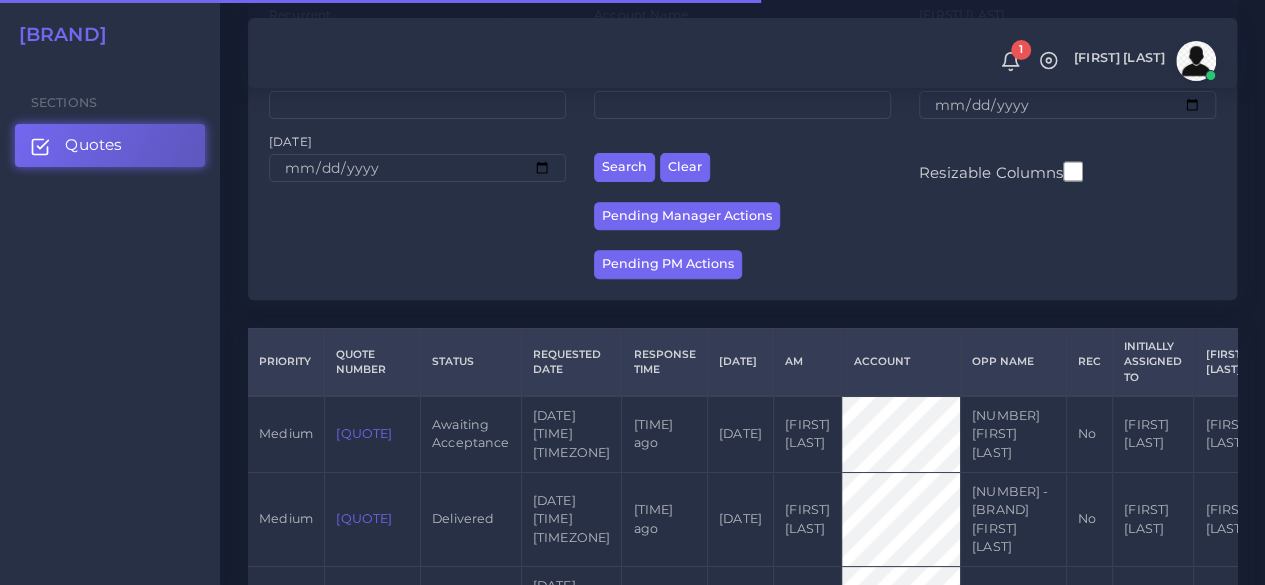scroll, scrollTop: 281, scrollLeft: 0, axis: vertical 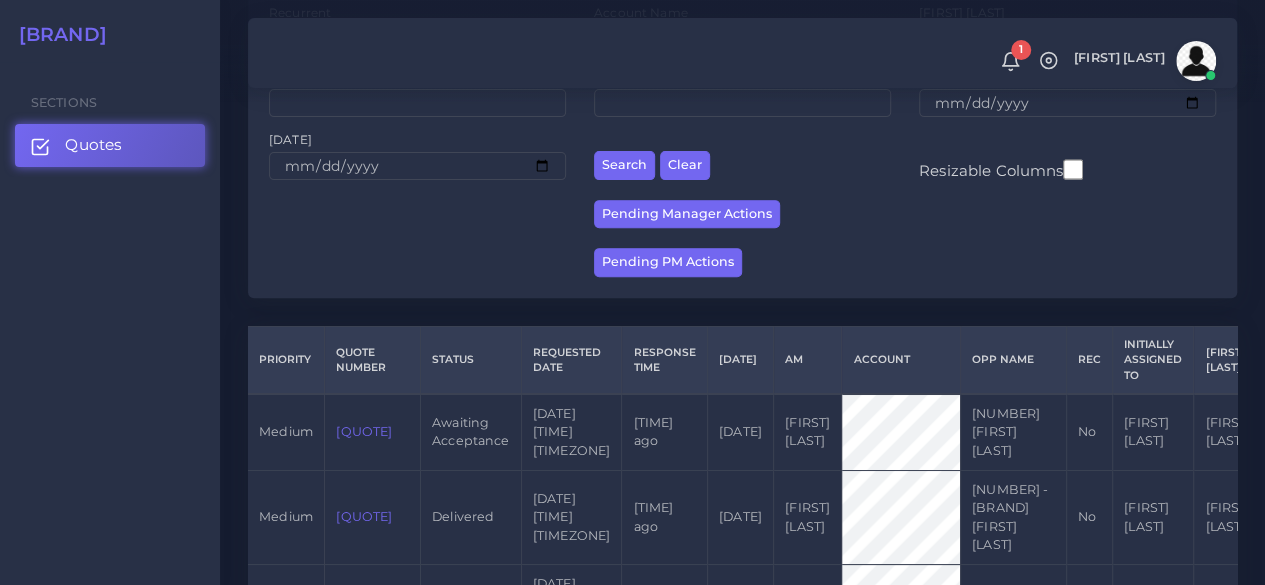 click on "[QUOTE]" at bounding box center (364, 431) 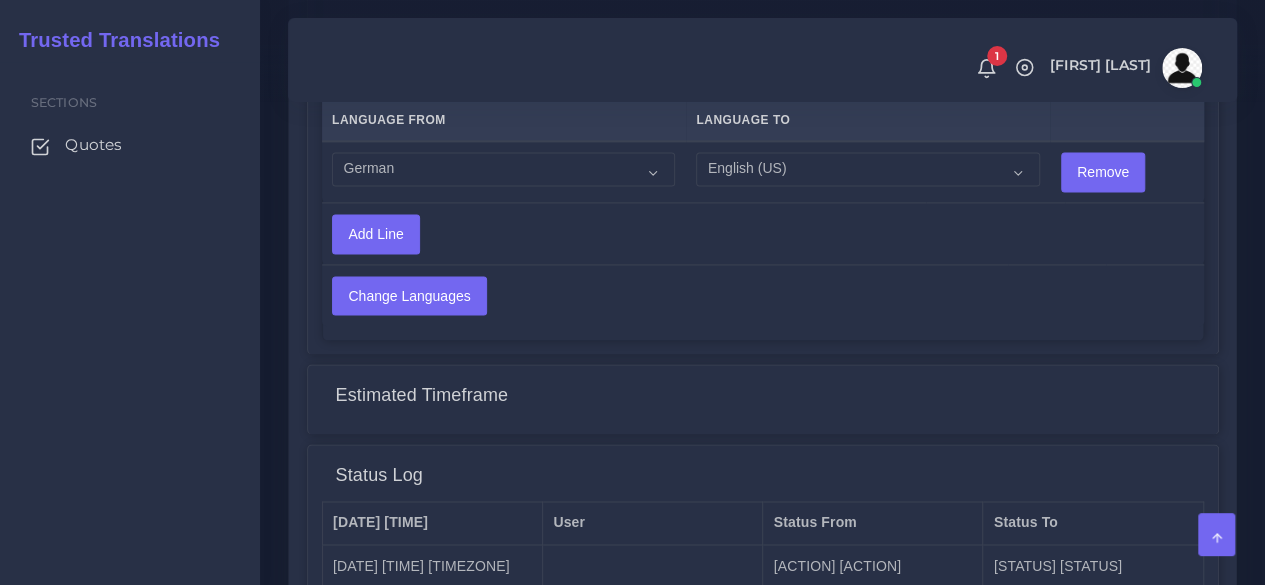 scroll, scrollTop: 1510, scrollLeft: 0, axis: vertical 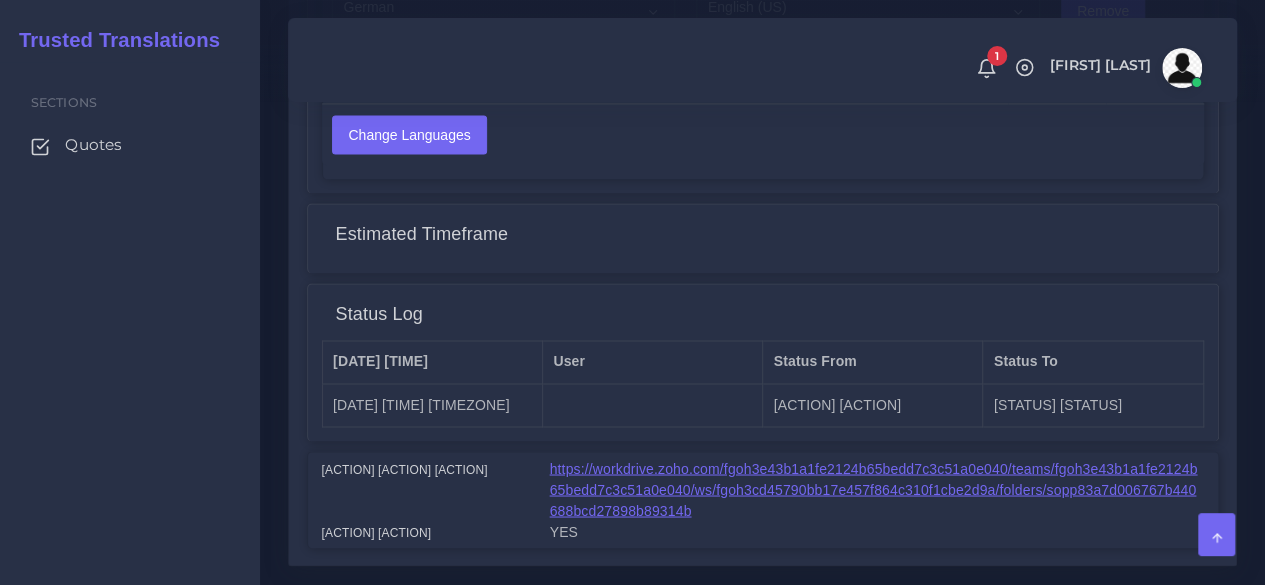 click on "https://workdrive.zoho.com/fgoh3e43b1a1fe2124b65bedd7c3c51a0e040/teams/fgoh3e43b1a1fe2124b65bedd7c3c51a0e040/ws/fgoh3cd45790bb17e457f864c310f1cbe2d9a/folders/sopp83a7d006767b440688bcd27898b89314b" at bounding box center (874, 489) 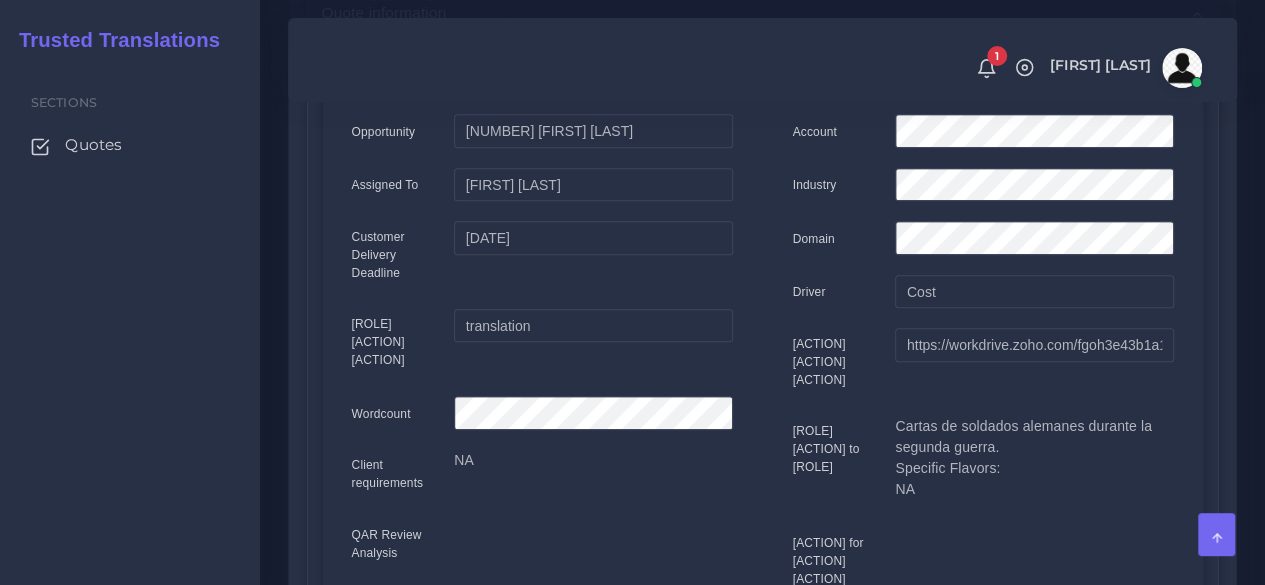 scroll, scrollTop: 0, scrollLeft: 0, axis: both 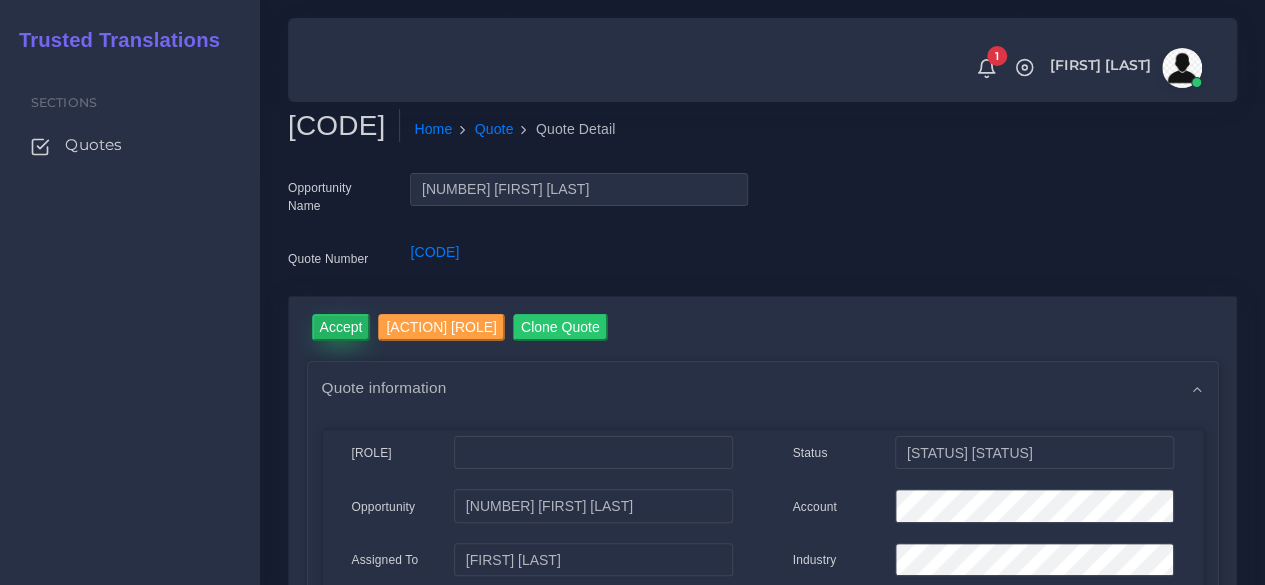 click on "Accept" at bounding box center (341, 327) 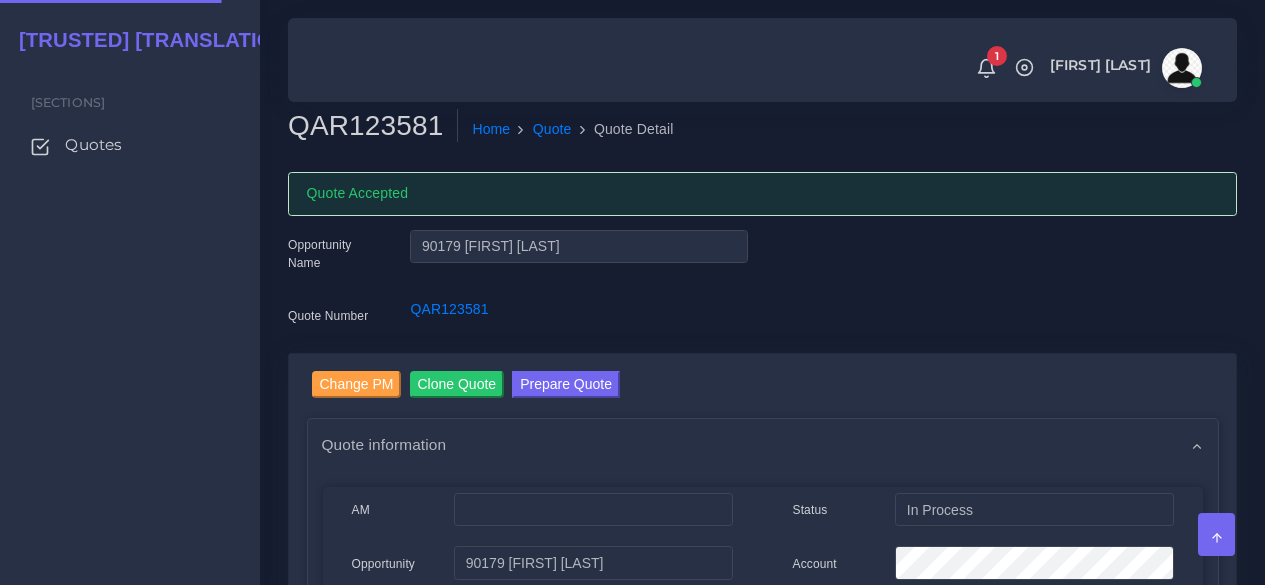scroll, scrollTop: 0, scrollLeft: 0, axis: both 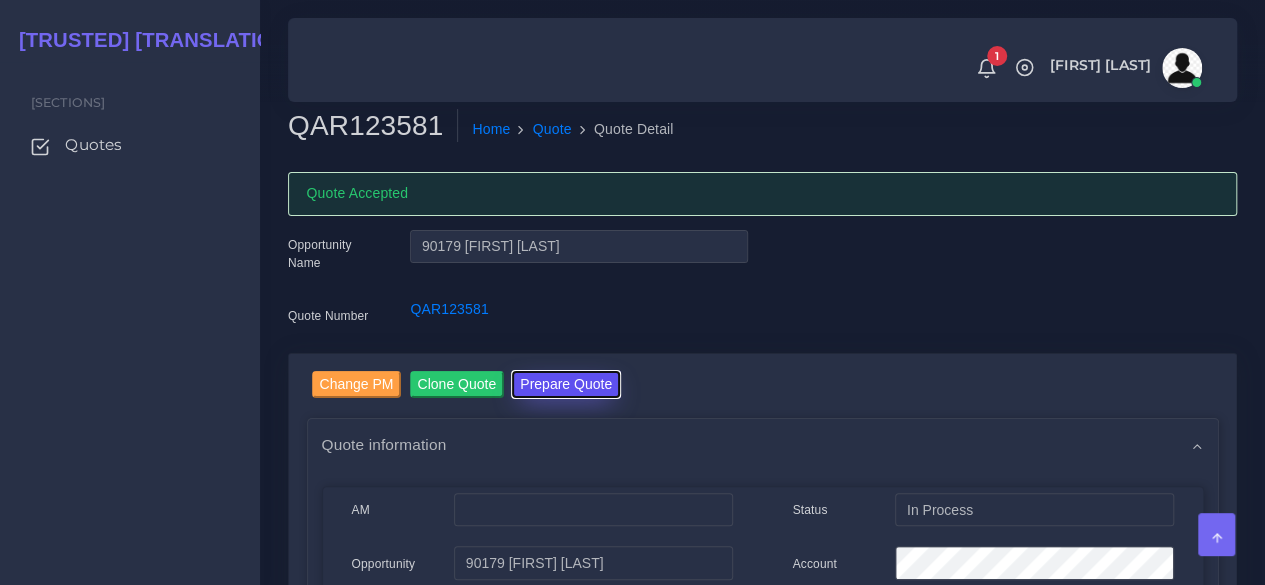 click on "Prepare Quote" at bounding box center (566, 384) 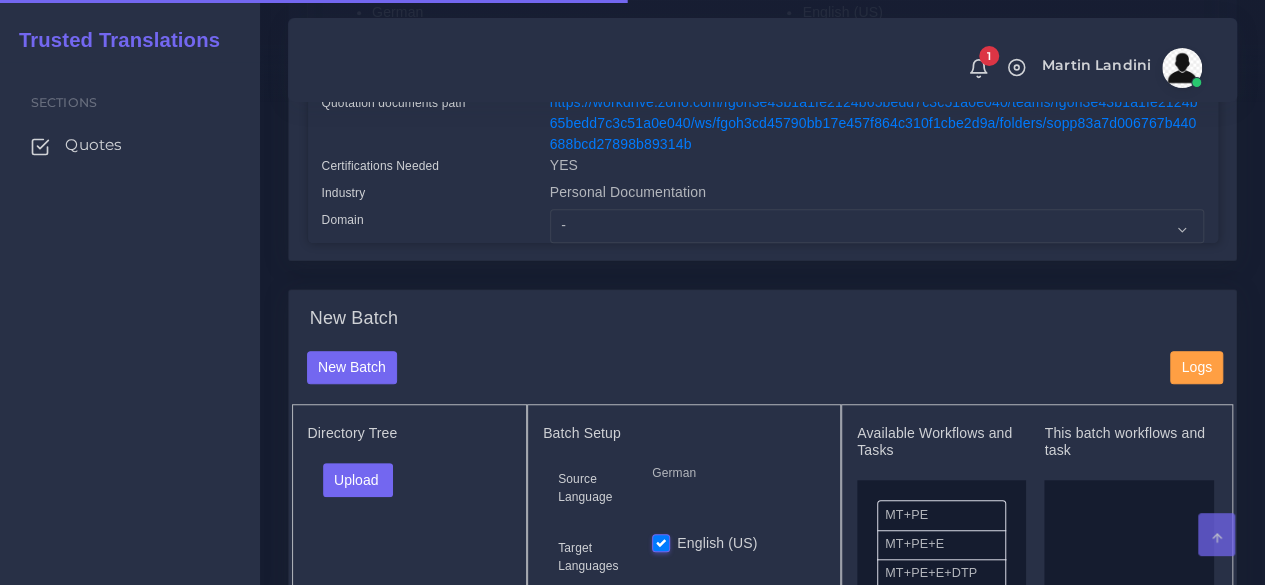 scroll, scrollTop: 548, scrollLeft: 0, axis: vertical 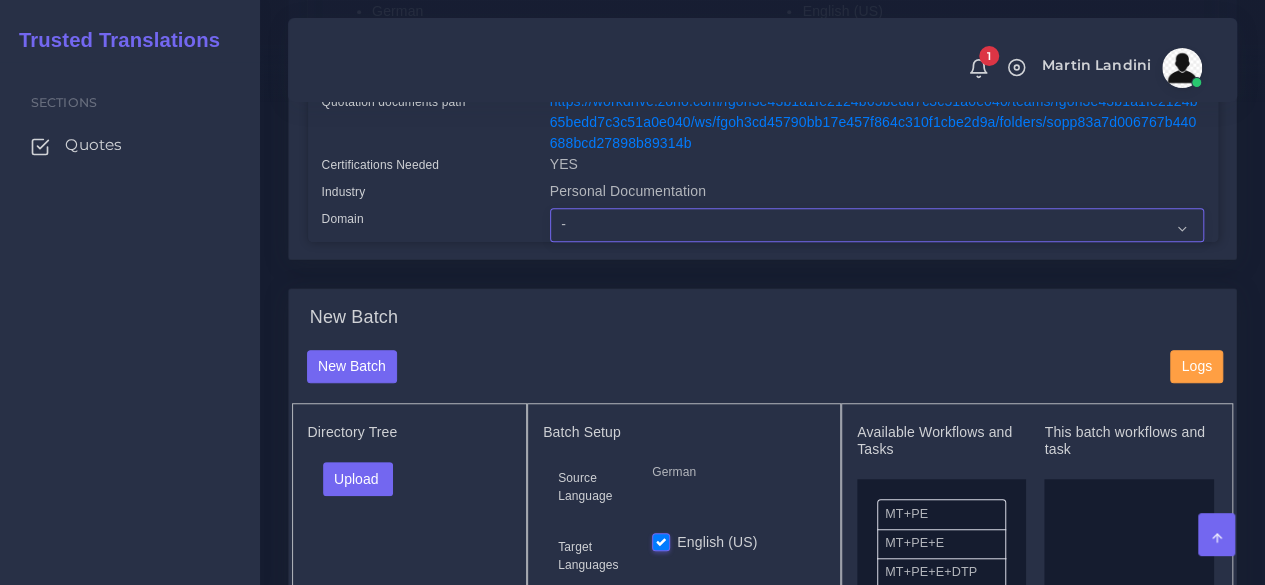 click on "-
Advertising and Media
Agriculture, Forestry and Fishing
Architecture, Building and Construction
Automotive
Chemicals
Computer Hardware
Computer Software
Consumer Electronics - Home appliances
Education
Energy, Water, Transportation and Utilities
Finance - Banking
Food Manufacturing and Services
Healthcare and Health Sciences
Hospitality, Leisure, Tourism and Arts
Human Resources - HR
Industrial Electronics
Industrial Manufacturing Insurance" at bounding box center [877, 225] 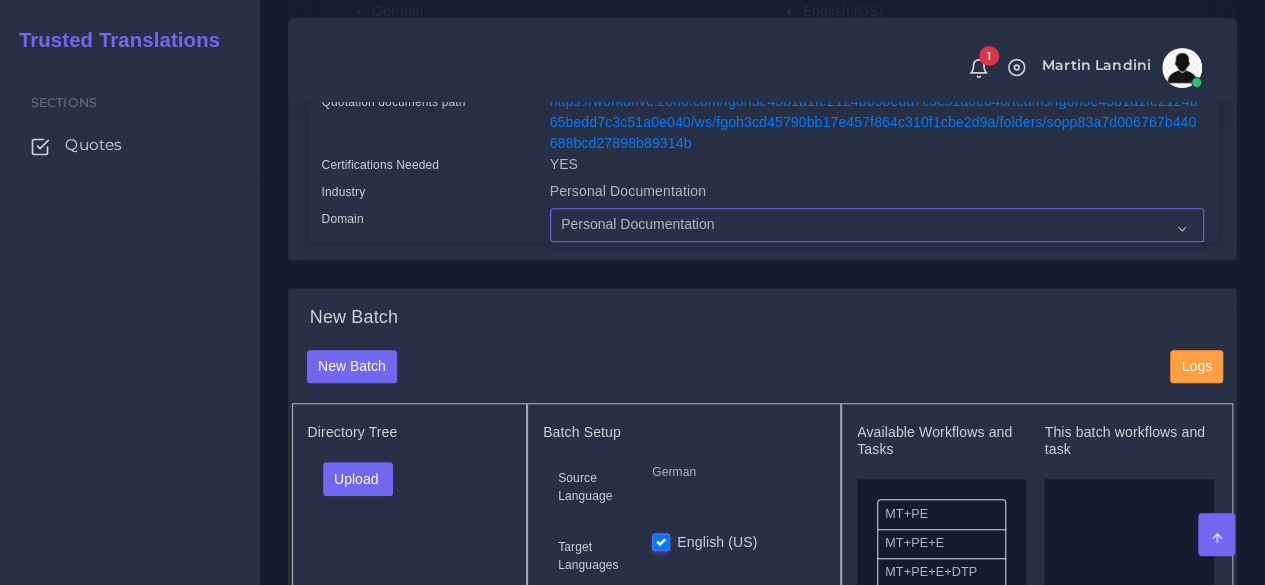 scroll, scrollTop: 788, scrollLeft: 0, axis: vertical 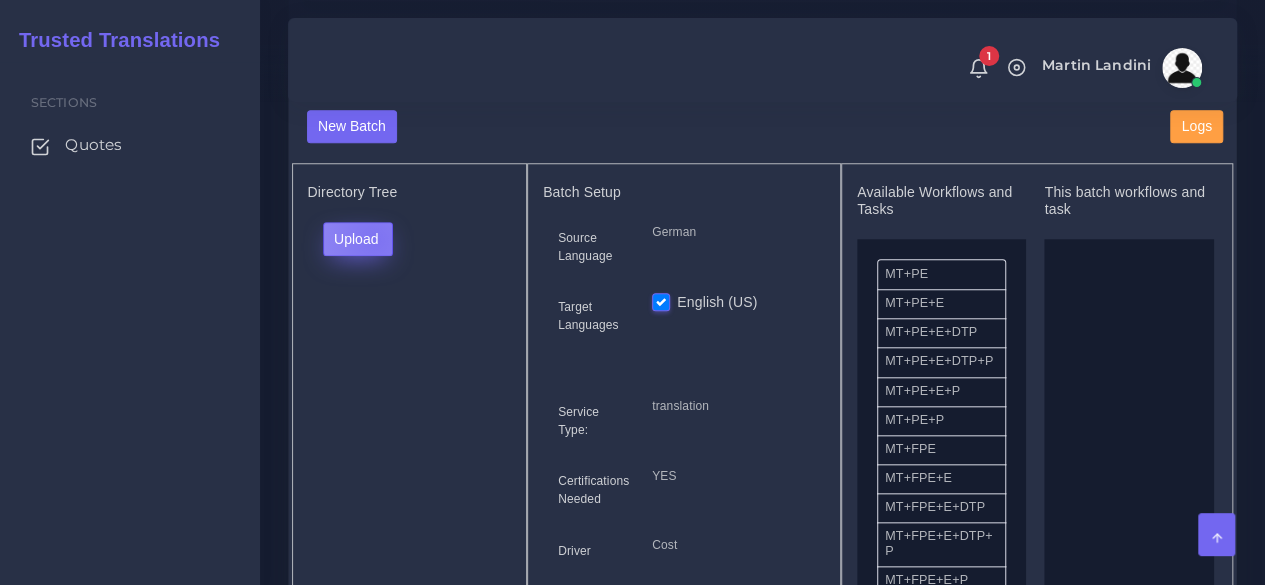 click on "Upload" at bounding box center (358, 239) 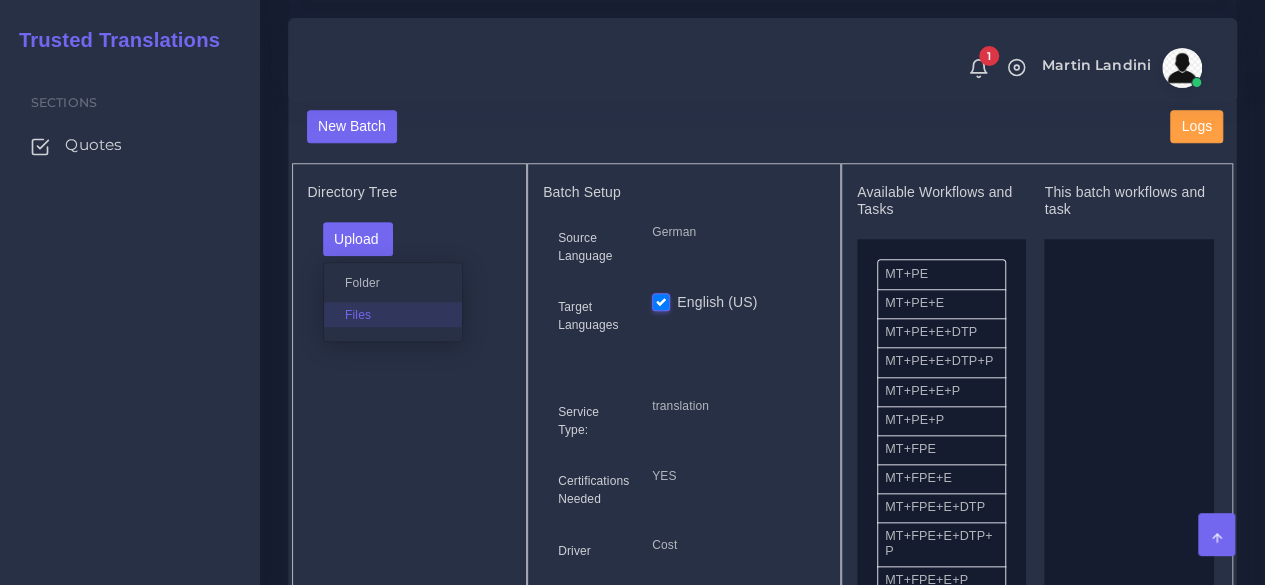 click on "Files" at bounding box center (393, 314) 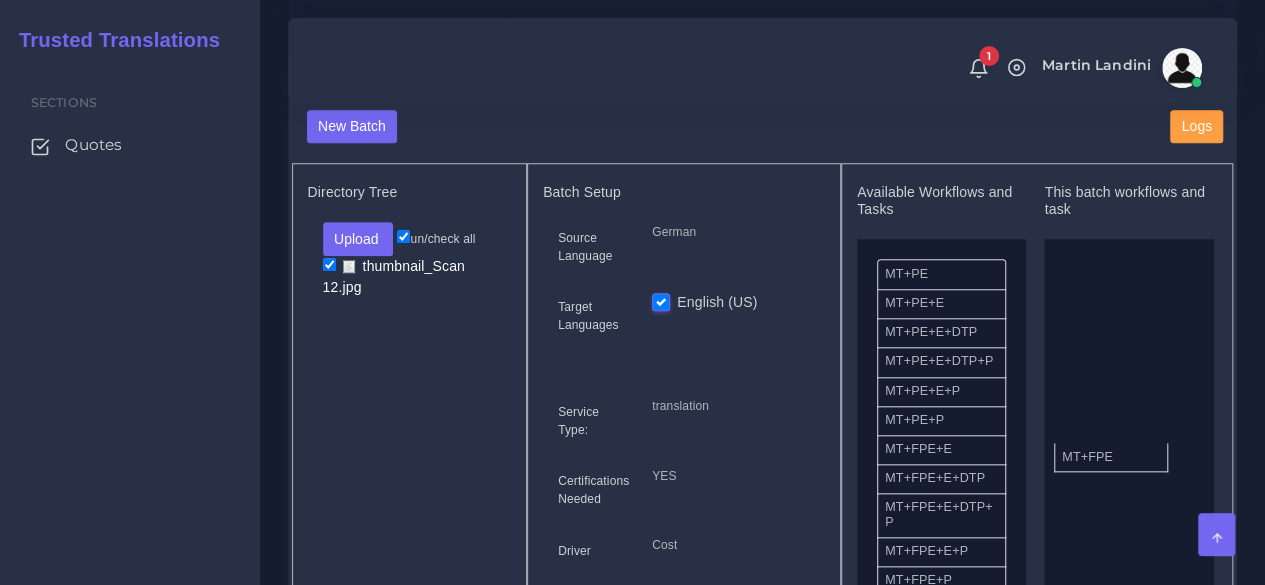 drag, startPoint x: 912, startPoint y: 457, endPoint x: 1150, endPoint y: 451, distance: 238.07562 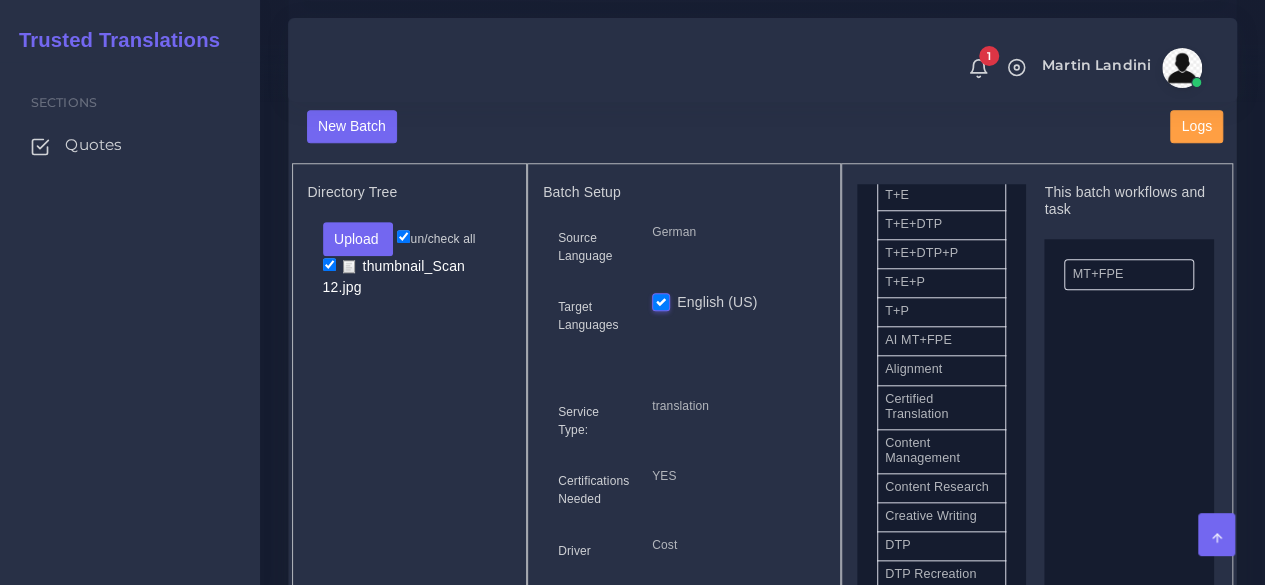 scroll, scrollTop: 522, scrollLeft: 0, axis: vertical 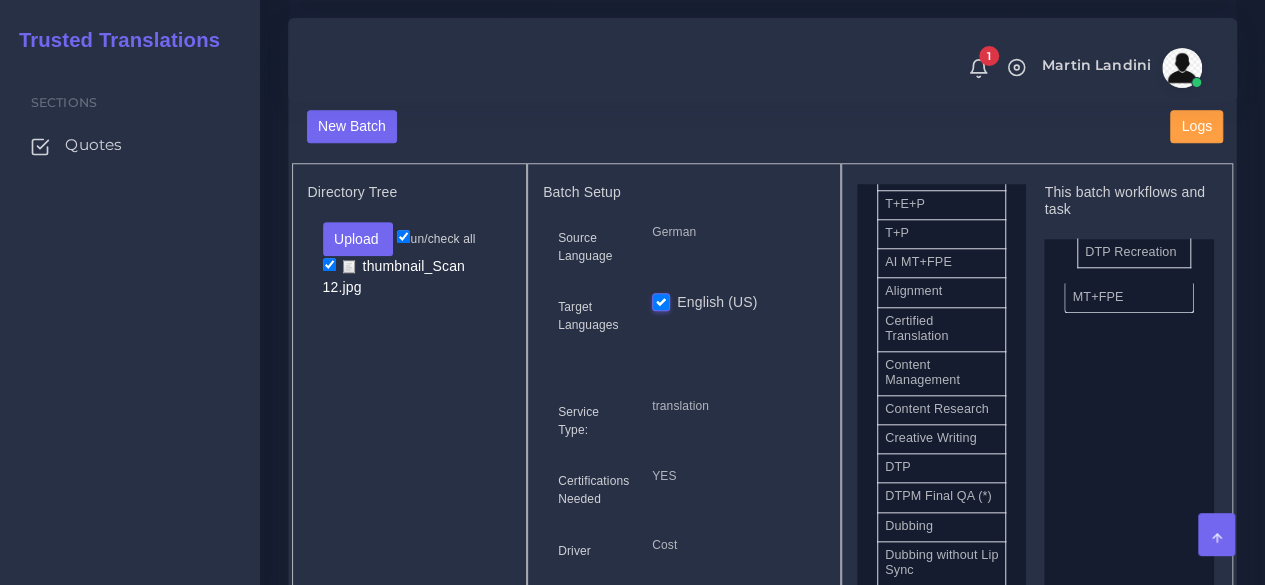 drag, startPoint x: 932, startPoint y: 512, endPoint x: 1132, endPoint y: 246, distance: 332.80023 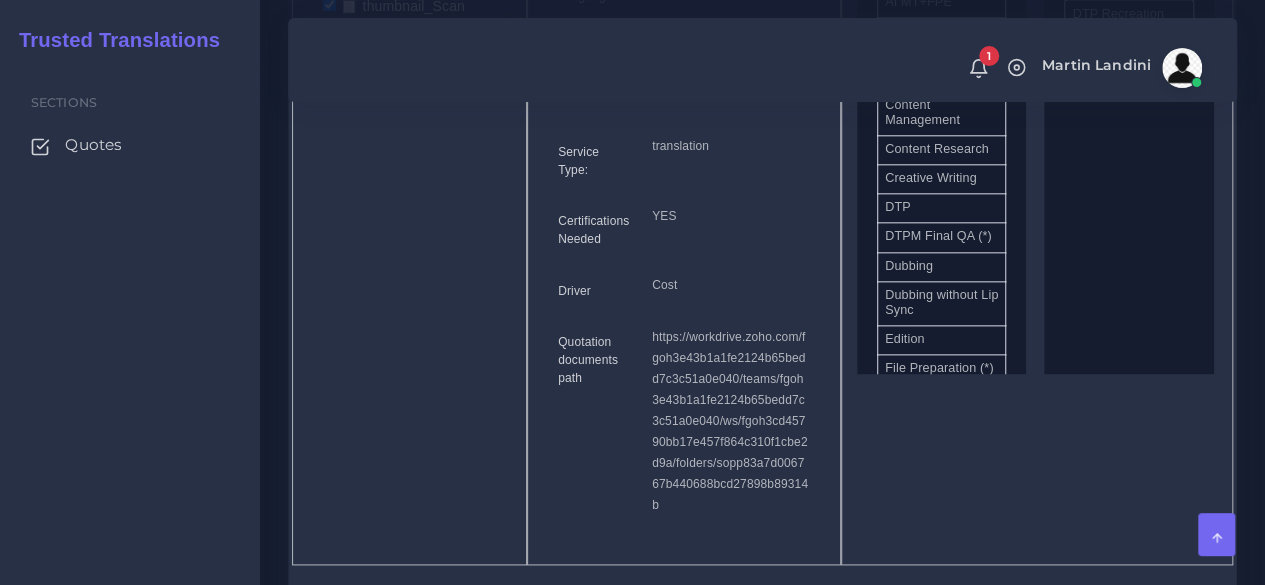 scroll, scrollTop: 1136, scrollLeft: 0, axis: vertical 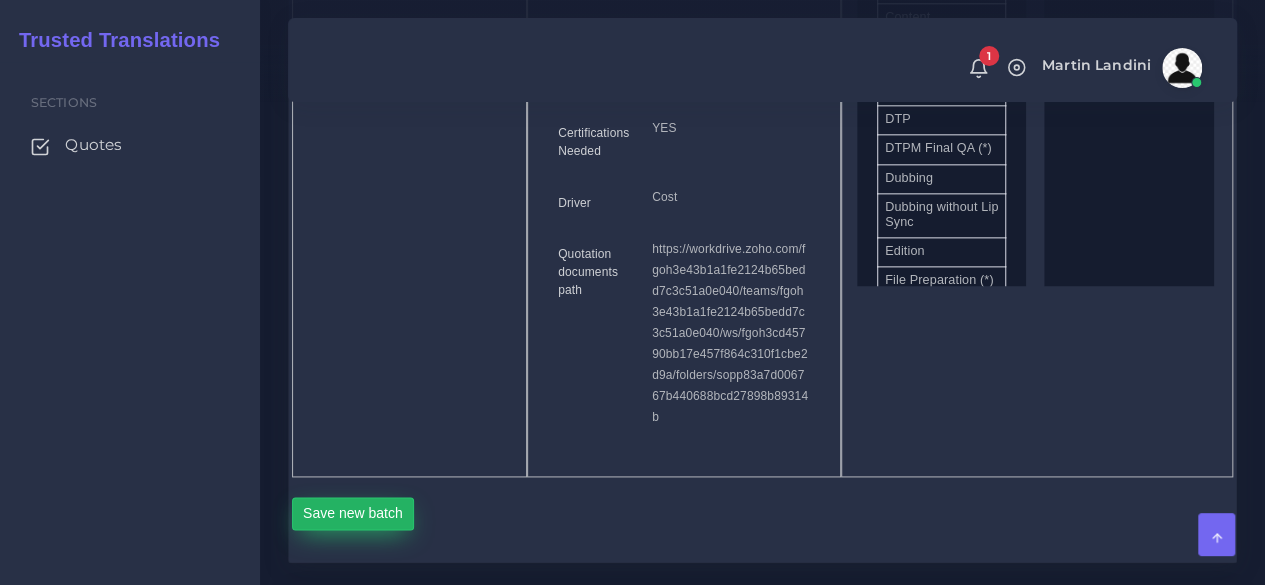 click on "Save new batch" at bounding box center (353, 514) 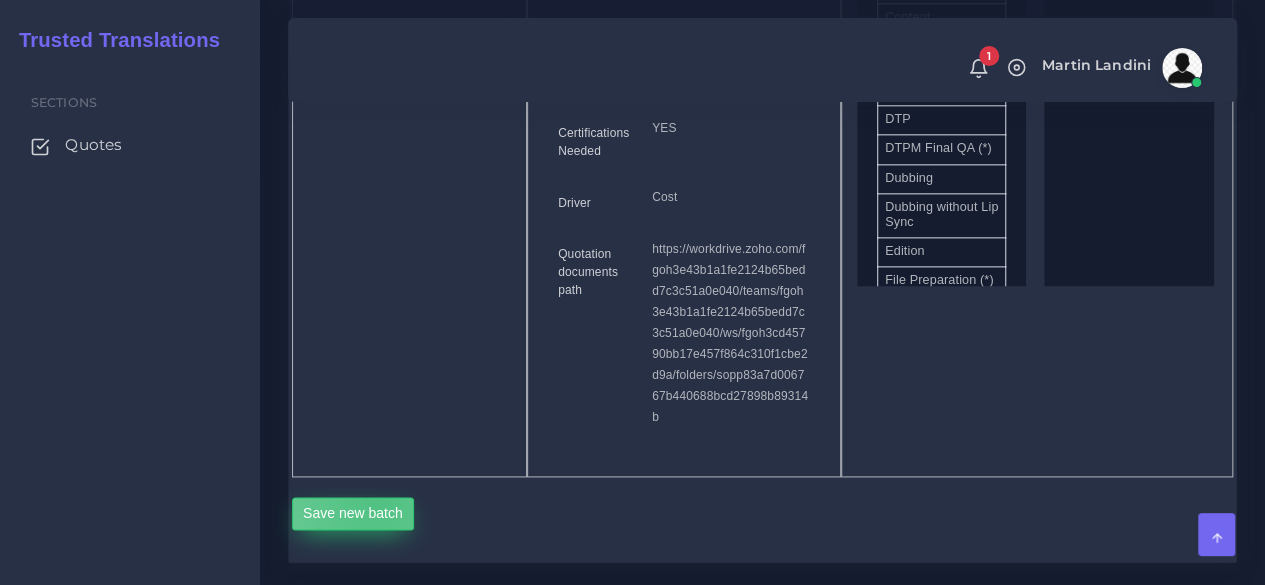 click on "Save new batch" at bounding box center [353, 514] 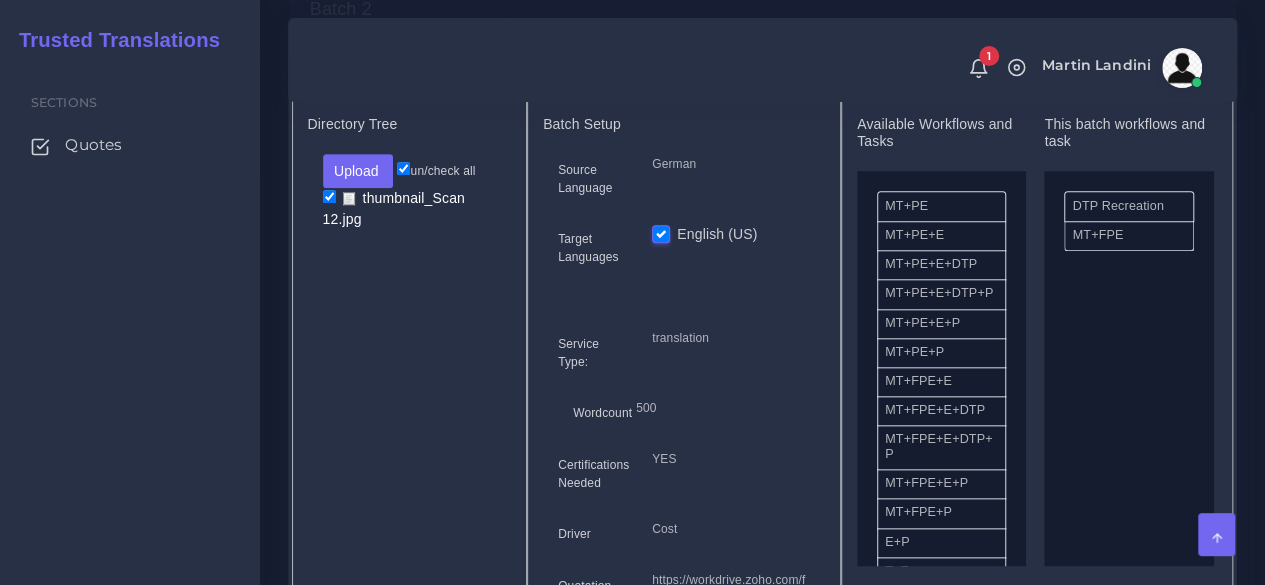 scroll, scrollTop: 718, scrollLeft: 0, axis: vertical 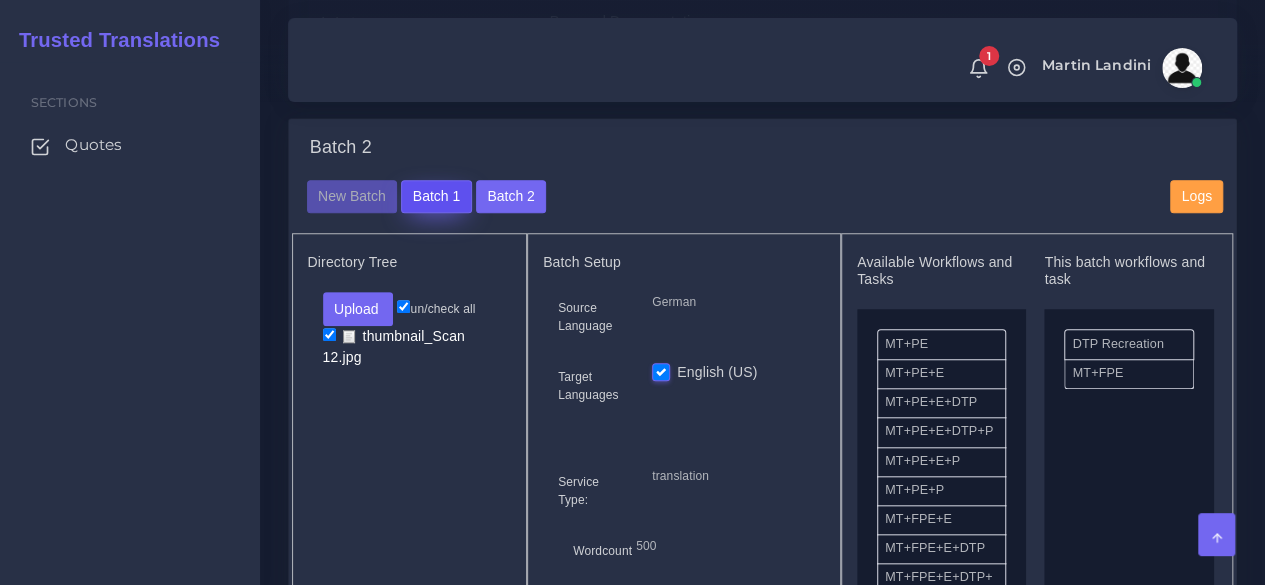 click on "Batch 1" at bounding box center (436, 197) 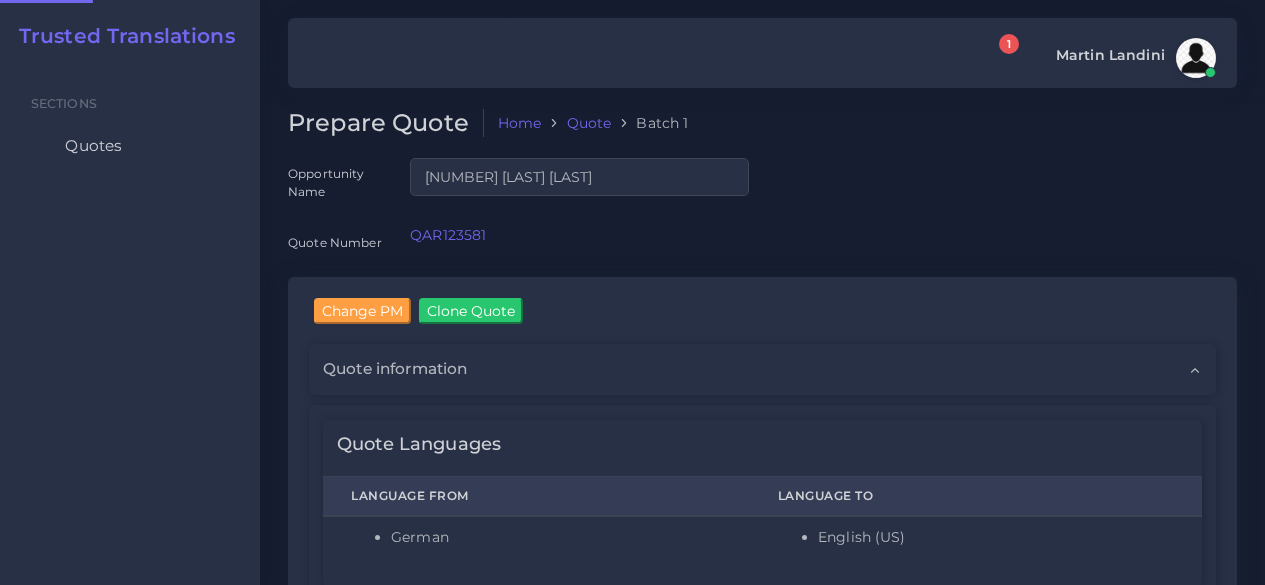 scroll, scrollTop: 0, scrollLeft: 0, axis: both 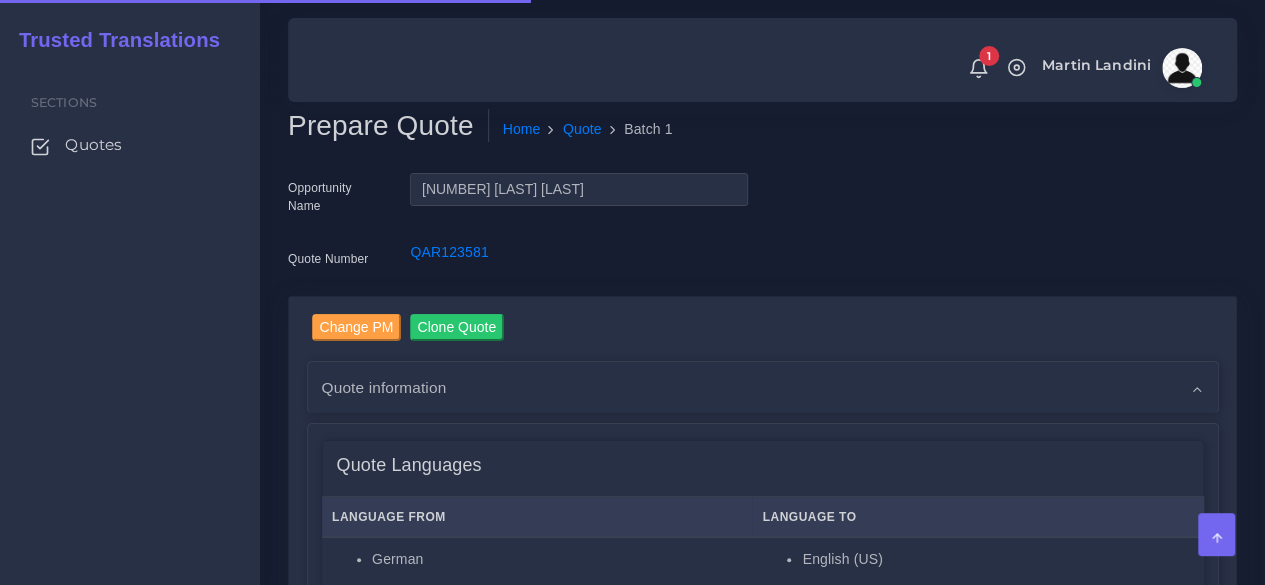 type 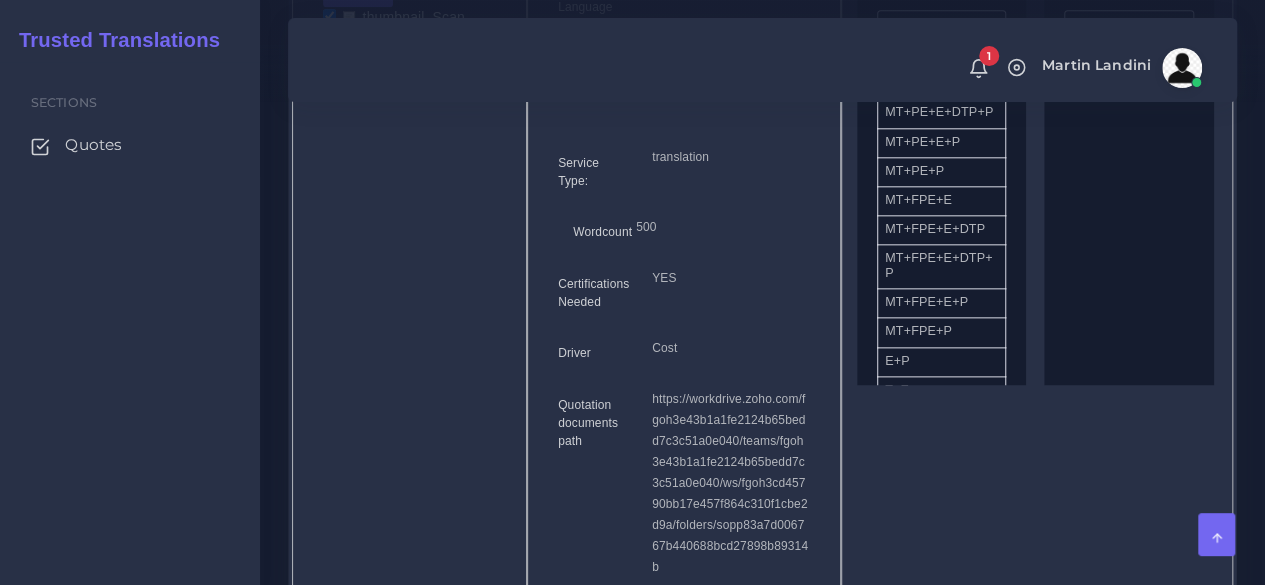 scroll, scrollTop: 1387, scrollLeft: 0, axis: vertical 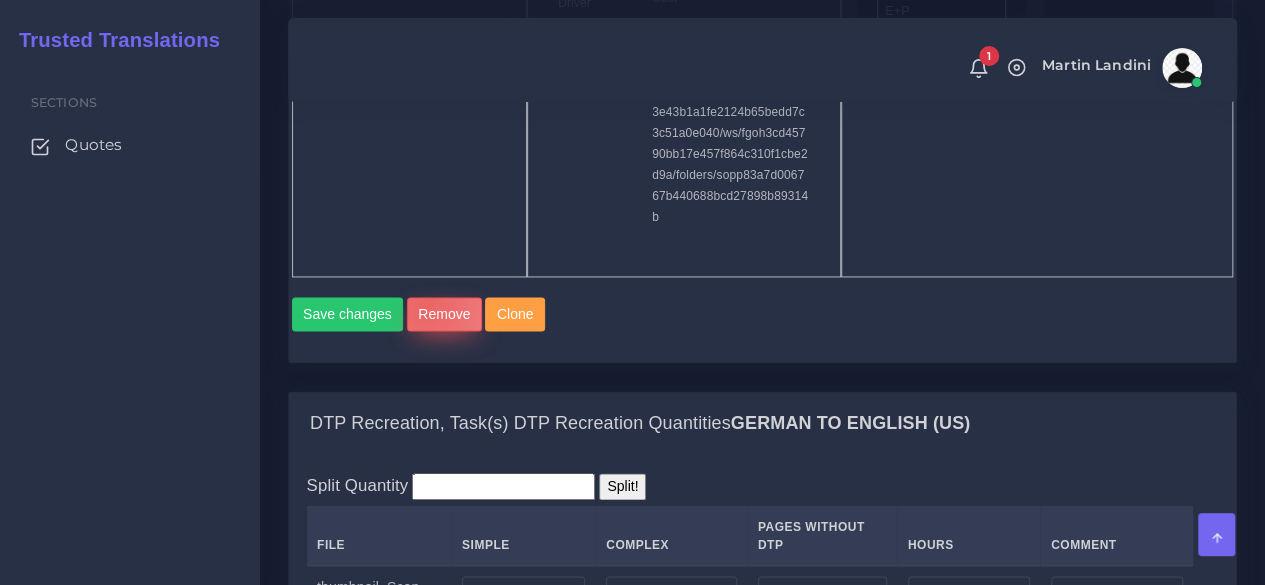 click on "Remove" at bounding box center (444, 314) 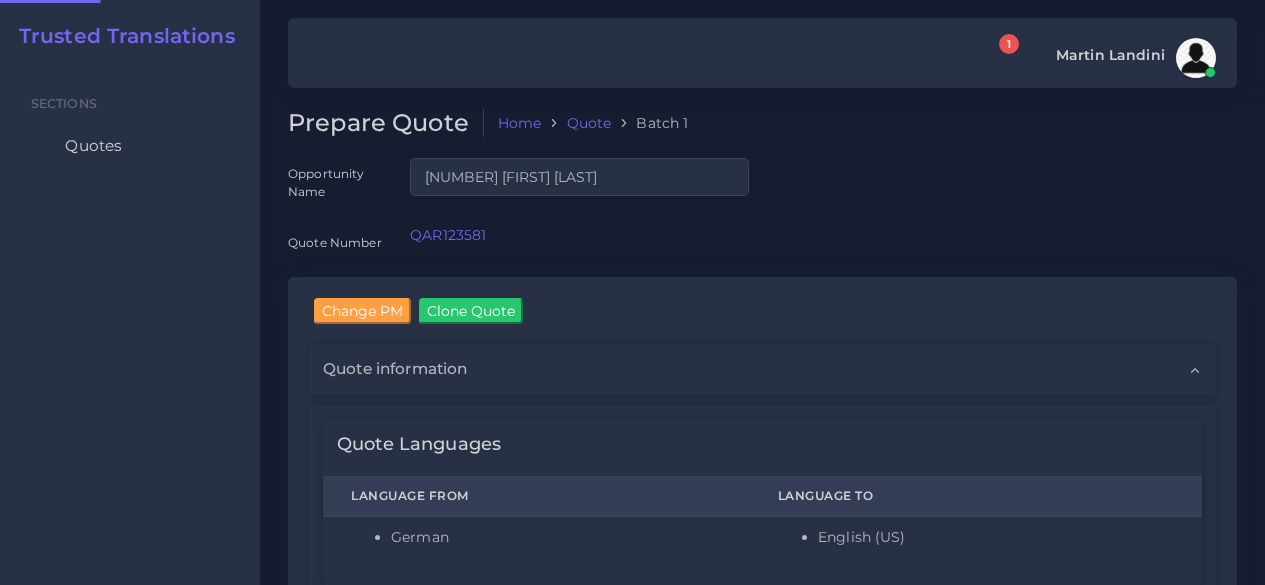 scroll, scrollTop: 0, scrollLeft: 0, axis: both 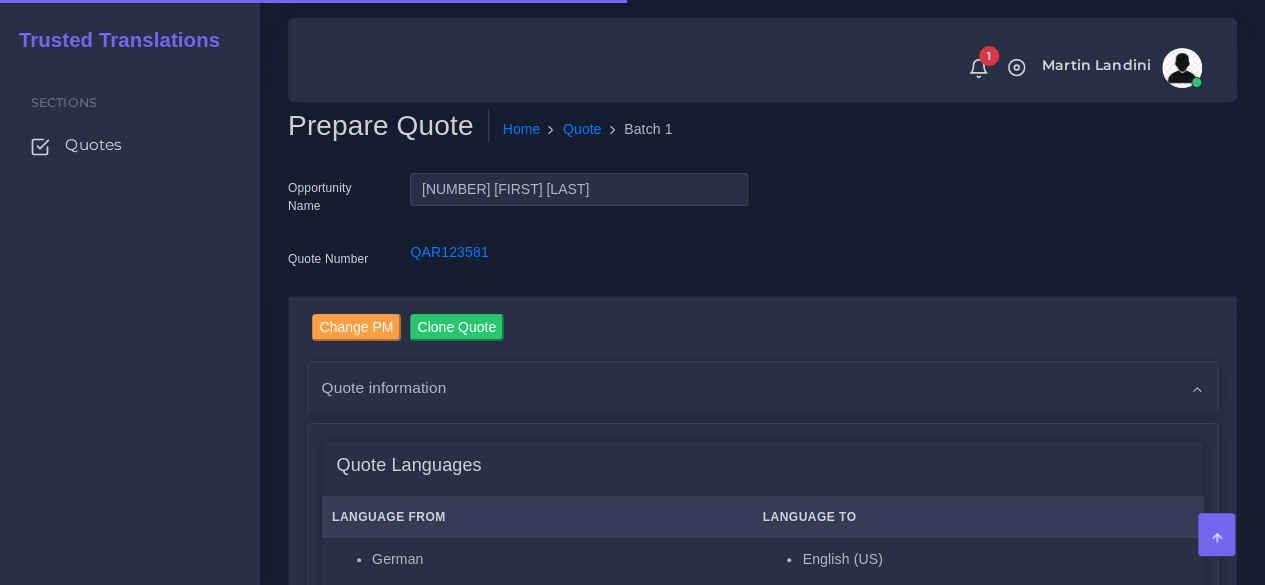 type 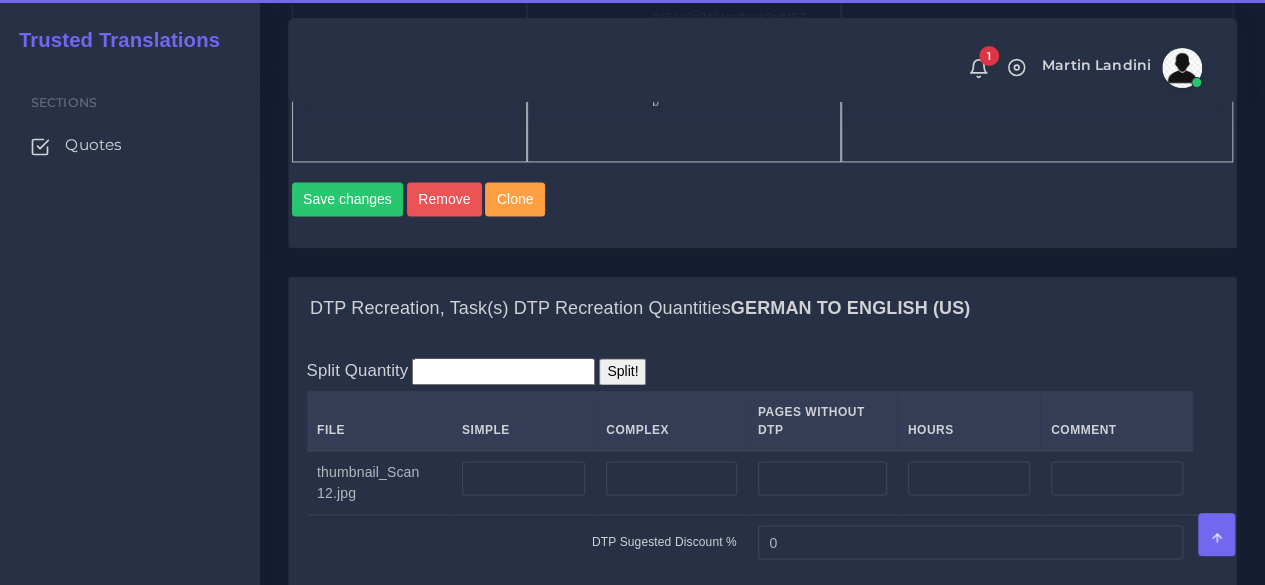 scroll, scrollTop: 1504, scrollLeft: 0, axis: vertical 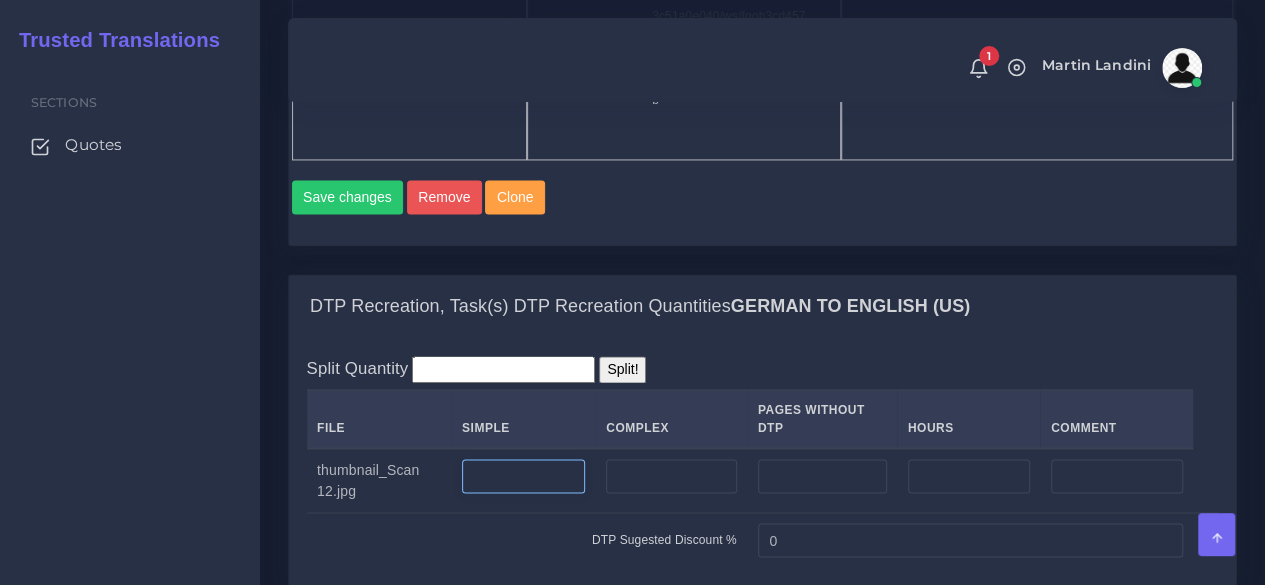click at bounding box center [523, 476] 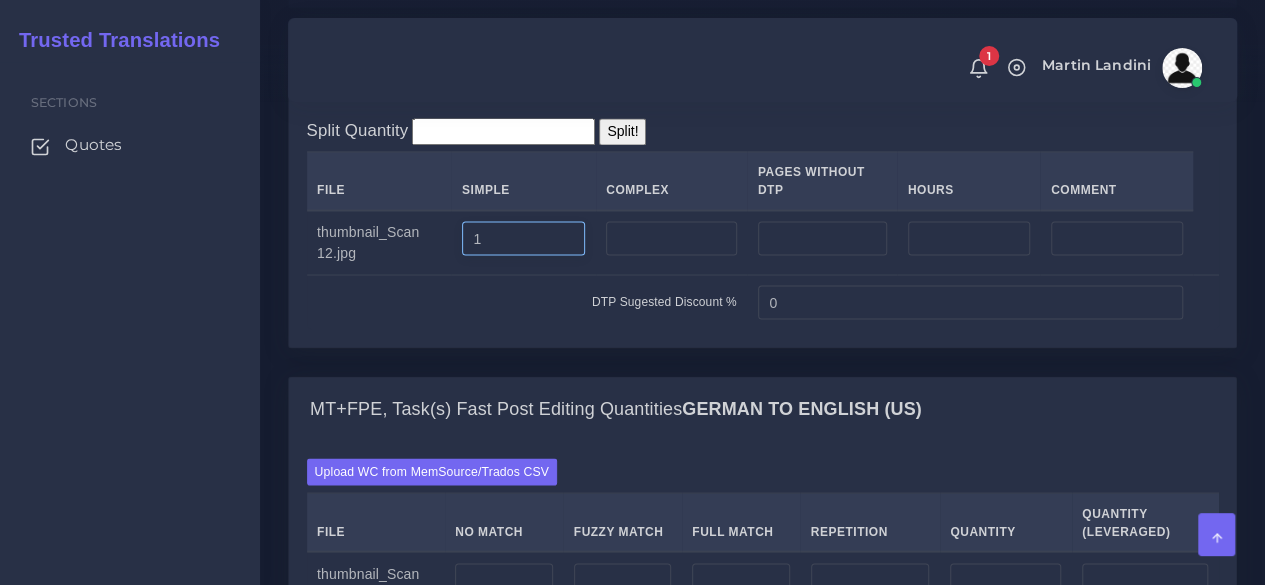 scroll, scrollTop: 1746, scrollLeft: 0, axis: vertical 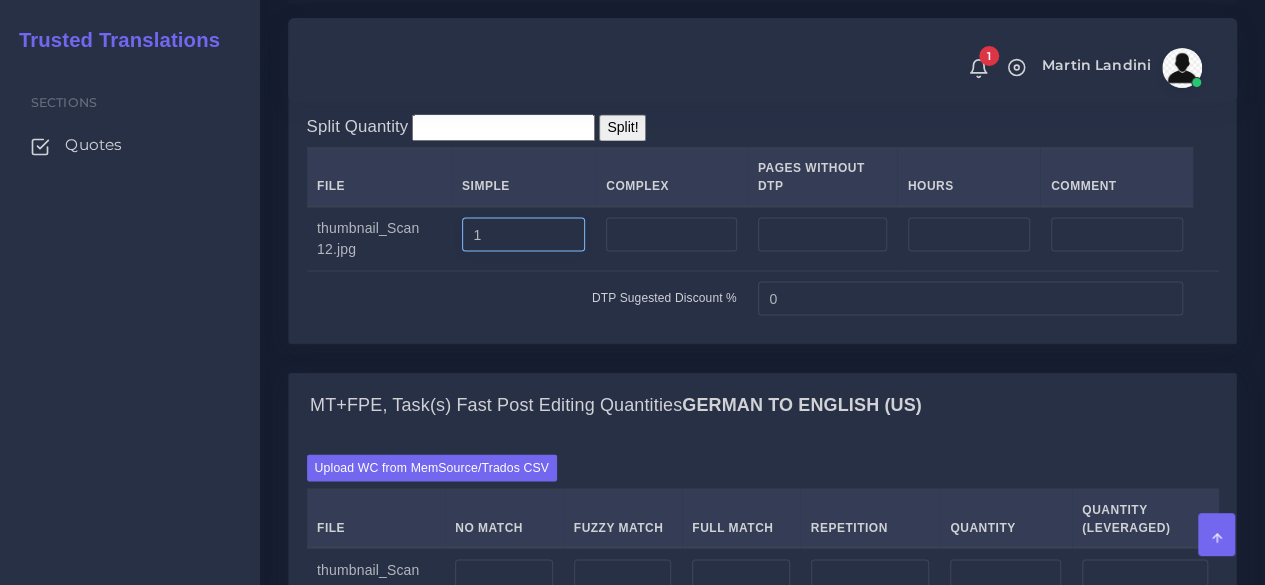 type on "1" 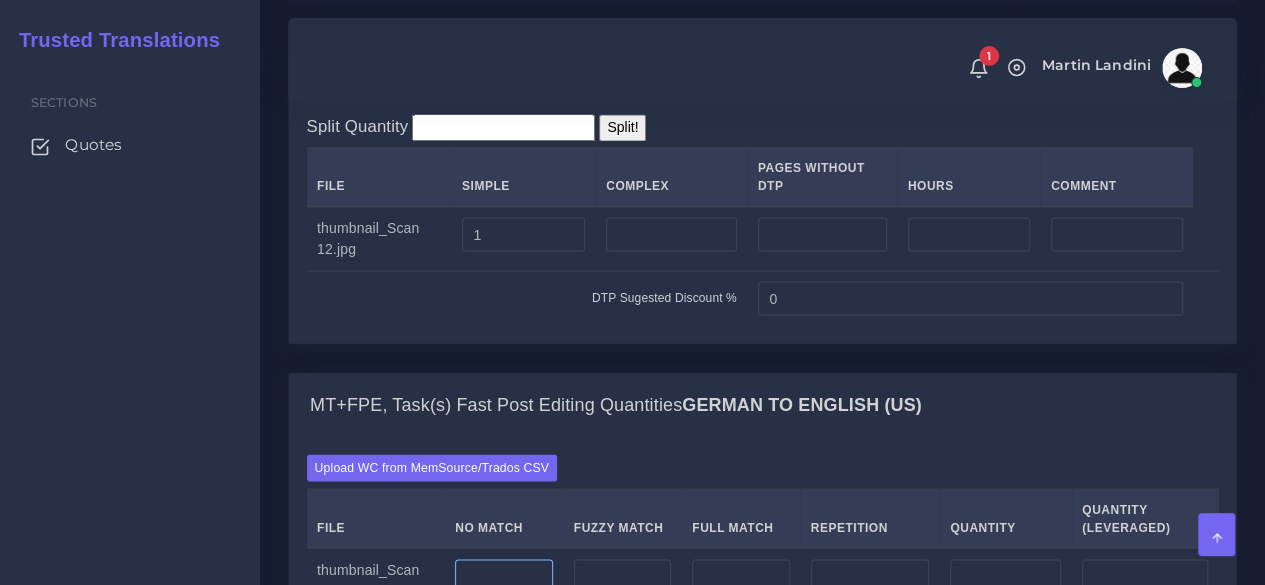 click at bounding box center (504, 576) 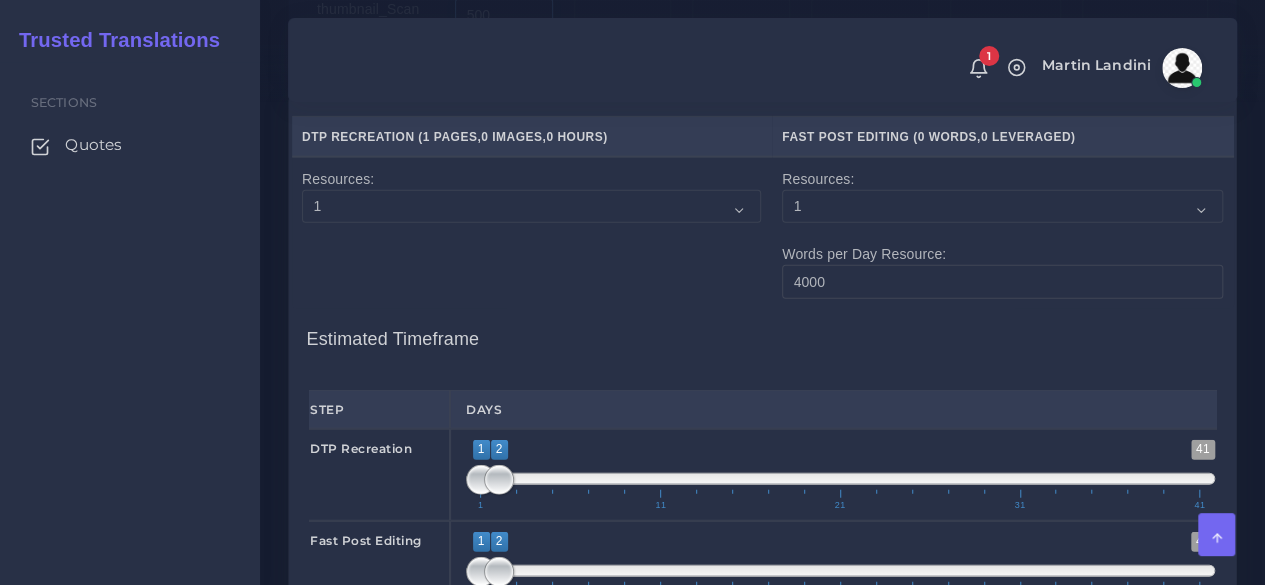 scroll, scrollTop: 2309, scrollLeft: 0, axis: vertical 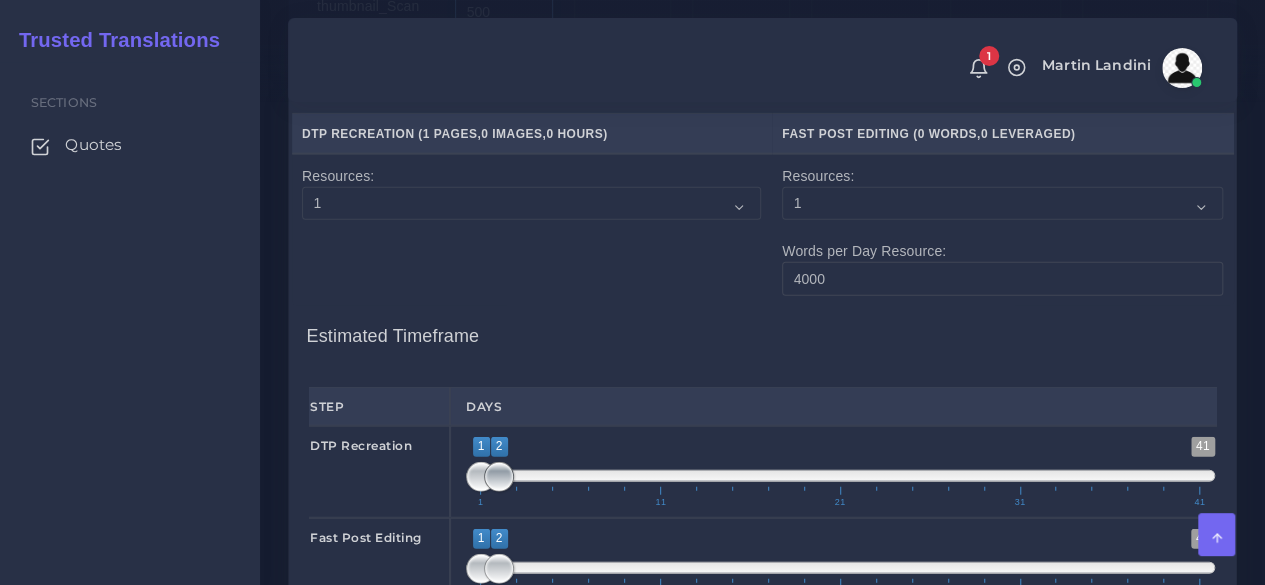 type on "500" 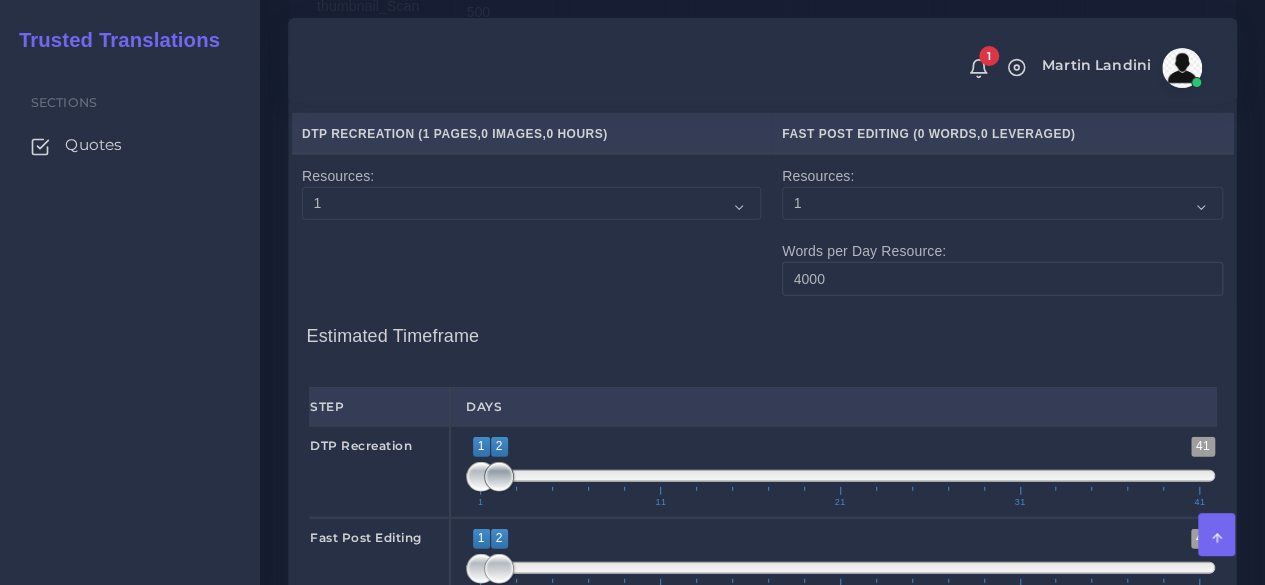 type on "500" 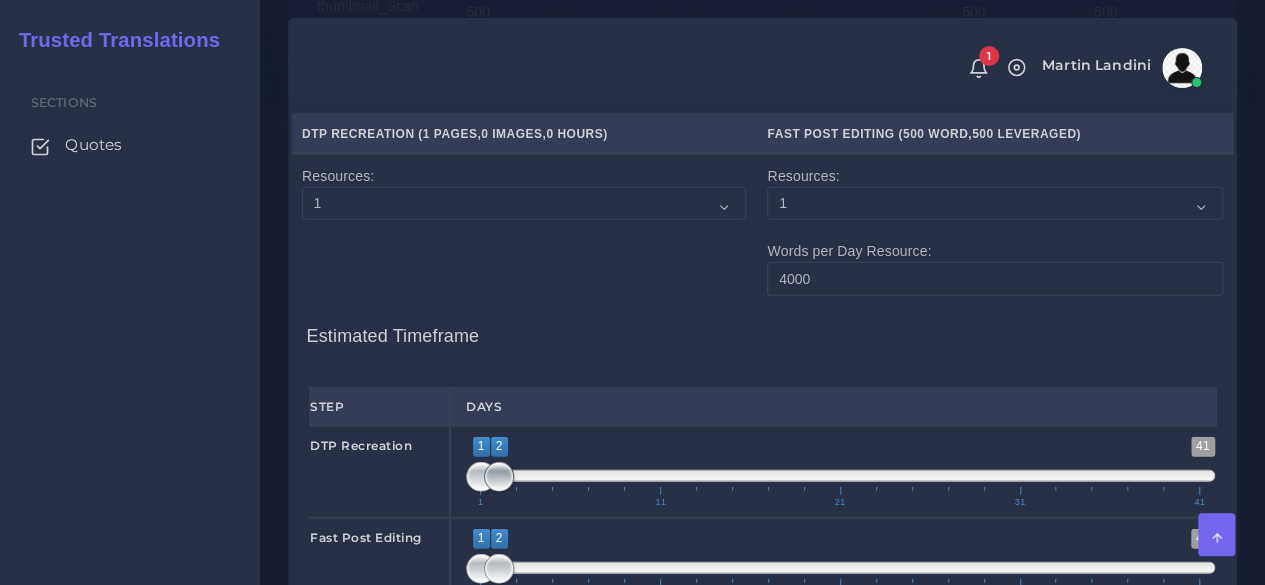 type on "1;1" 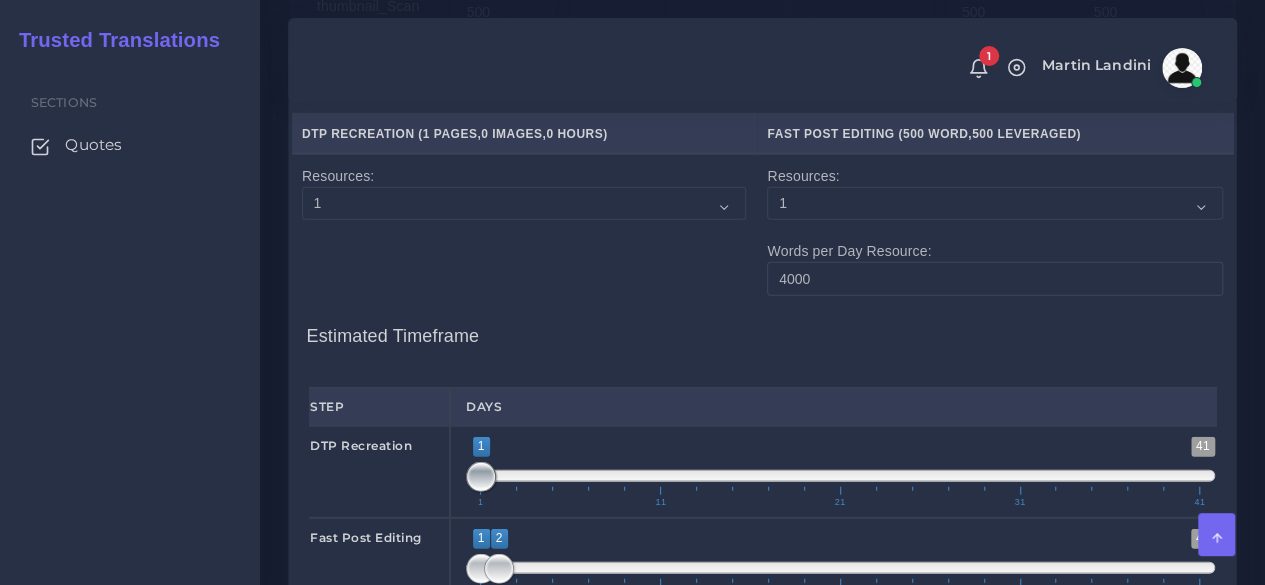 drag, startPoint x: 505, startPoint y: 448, endPoint x: 466, endPoint y: 449, distance: 39.012817 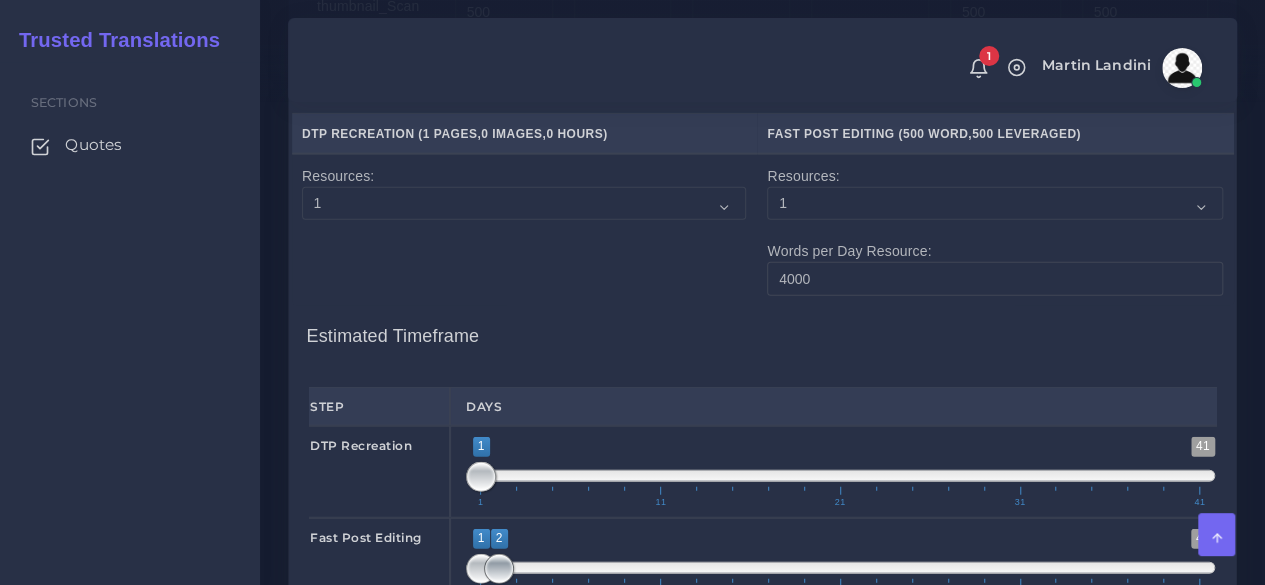 type on "1;1" 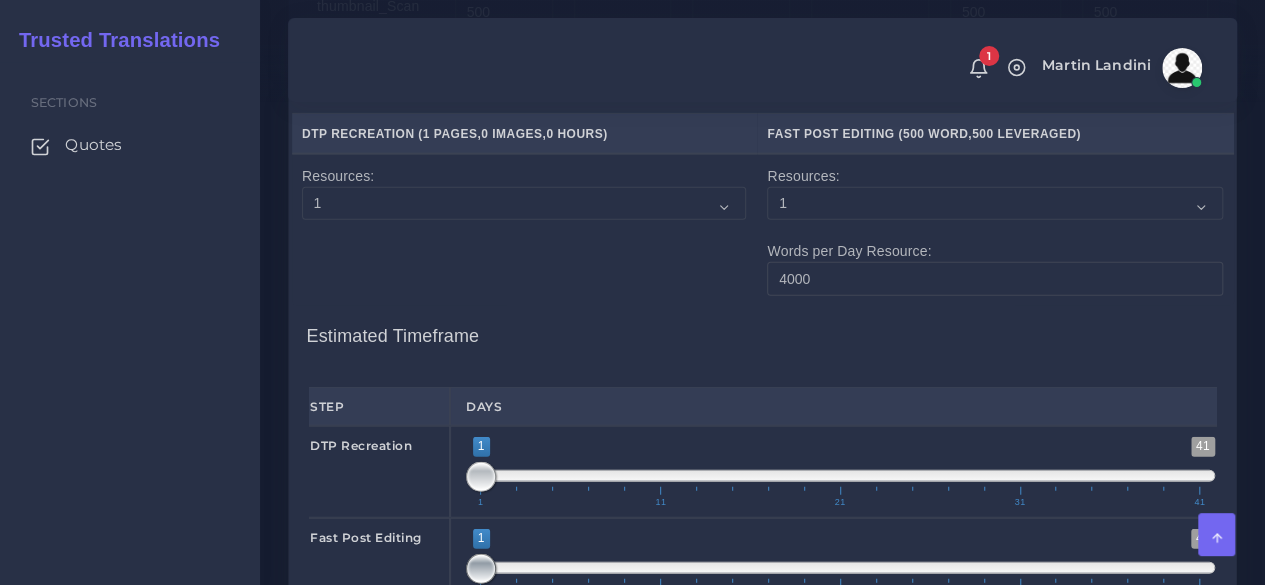 drag, startPoint x: 492, startPoint y: 535, endPoint x: 430, endPoint y: 539, distance: 62.1289 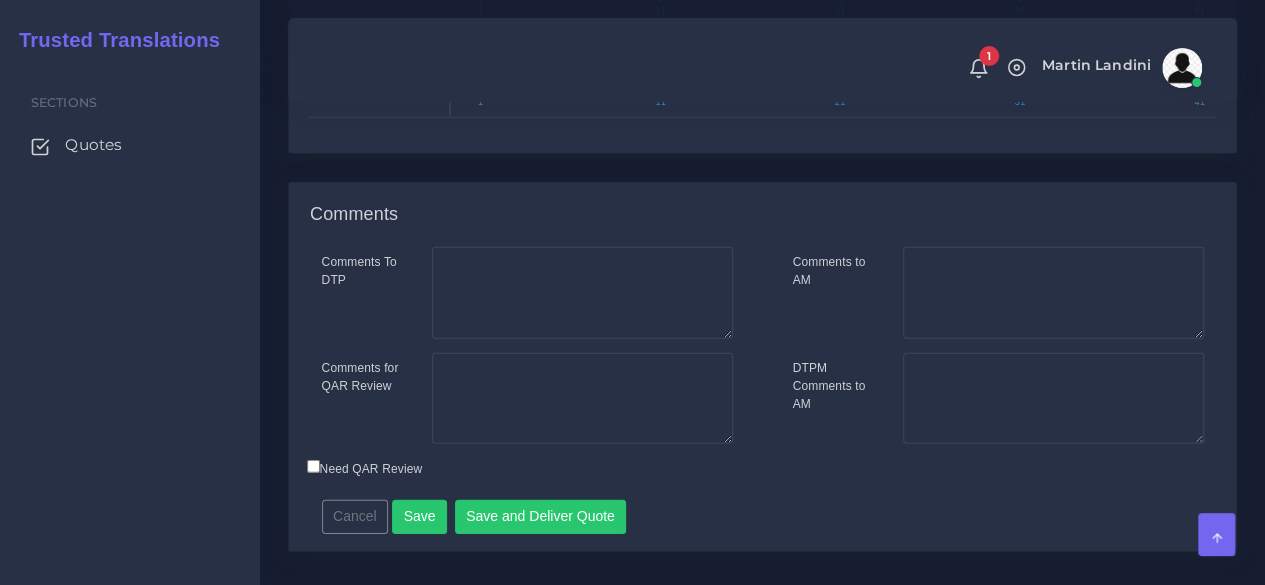 scroll, scrollTop: 2804, scrollLeft: 0, axis: vertical 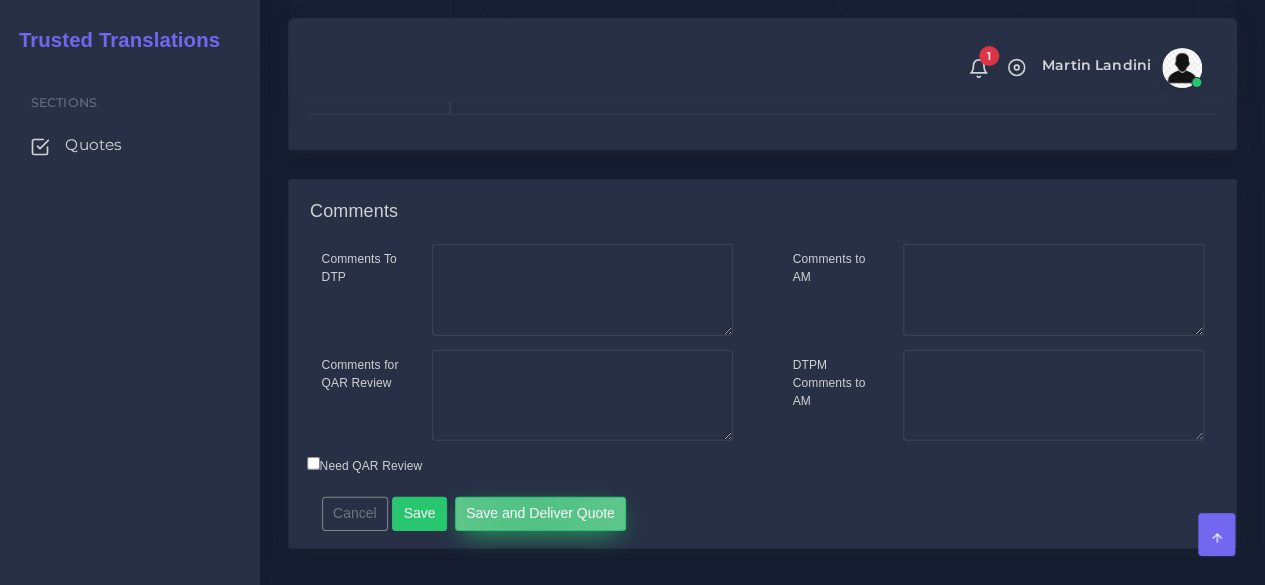 click on "Save and  Deliver Quote" at bounding box center [541, 514] 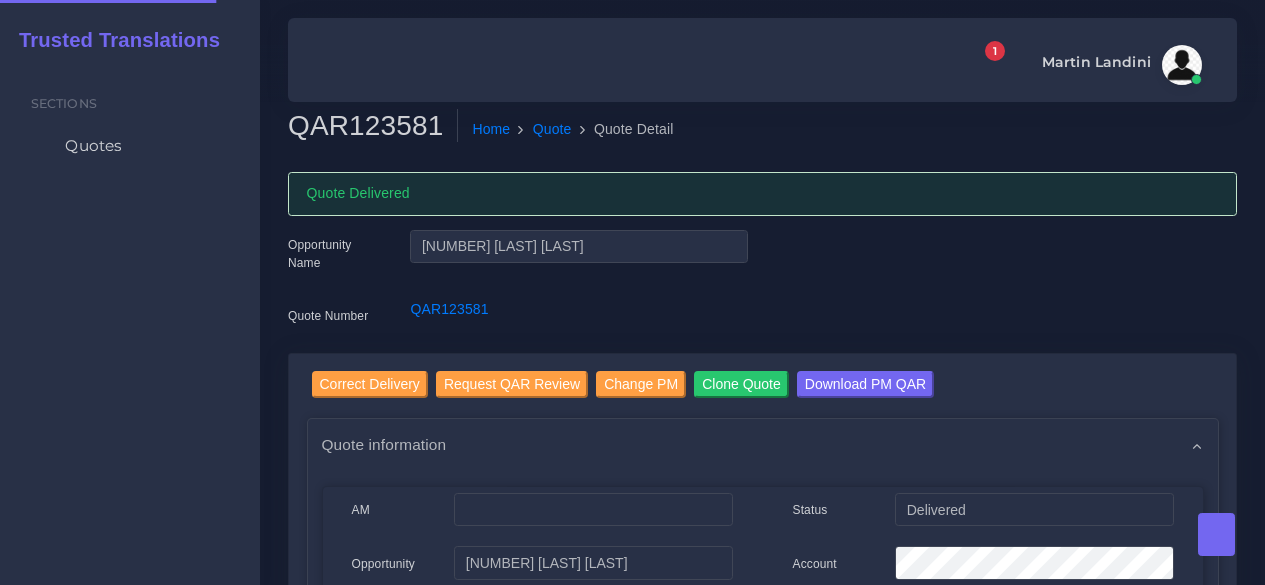 scroll, scrollTop: 0, scrollLeft: 0, axis: both 